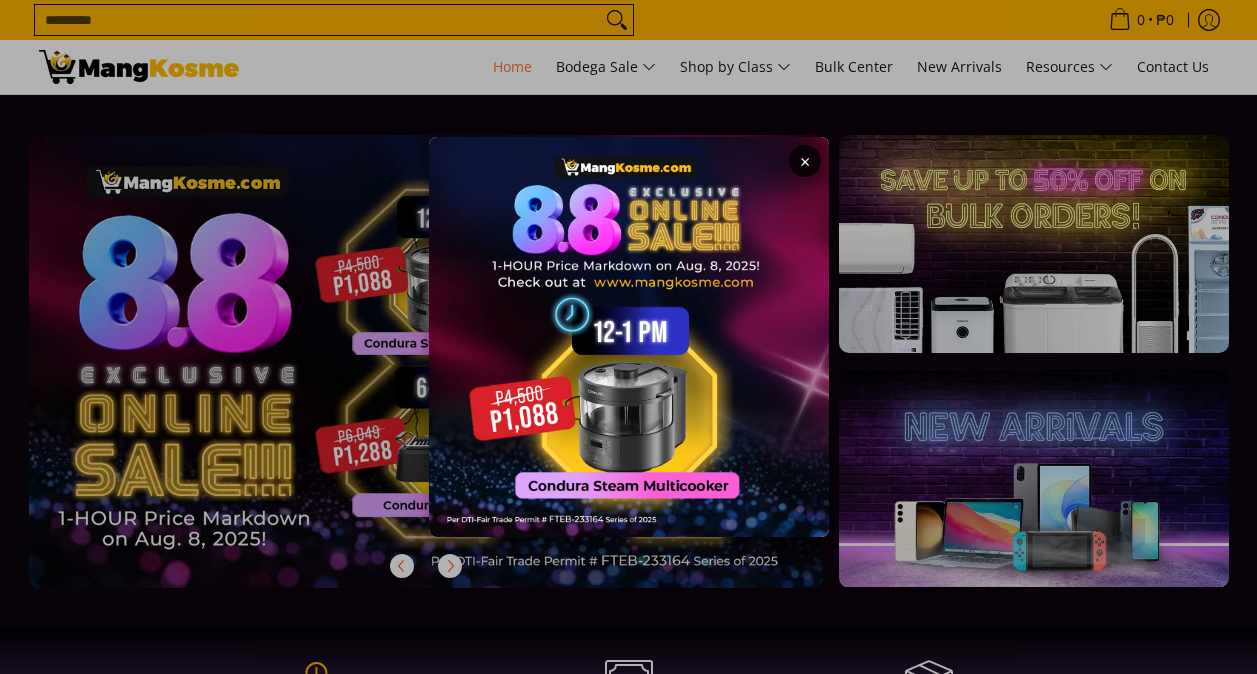 scroll, scrollTop: 0, scrollLeft: 0, axis: both 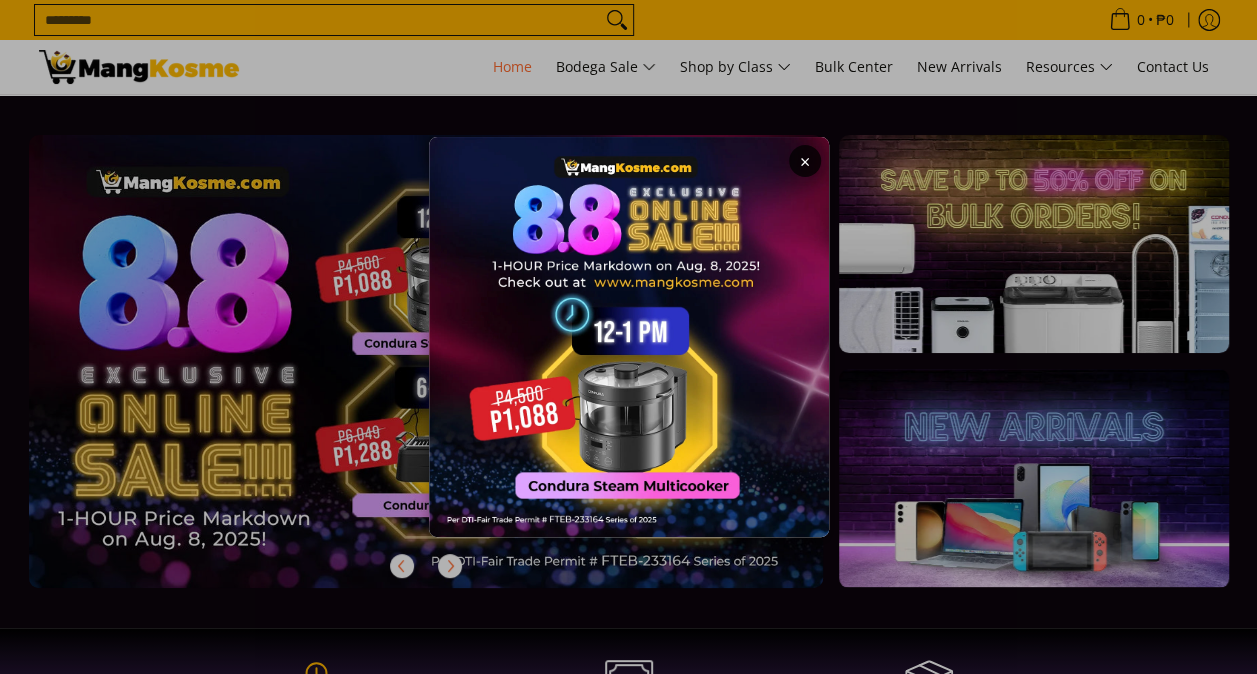 click on "×" at bounding box center (805, 161) 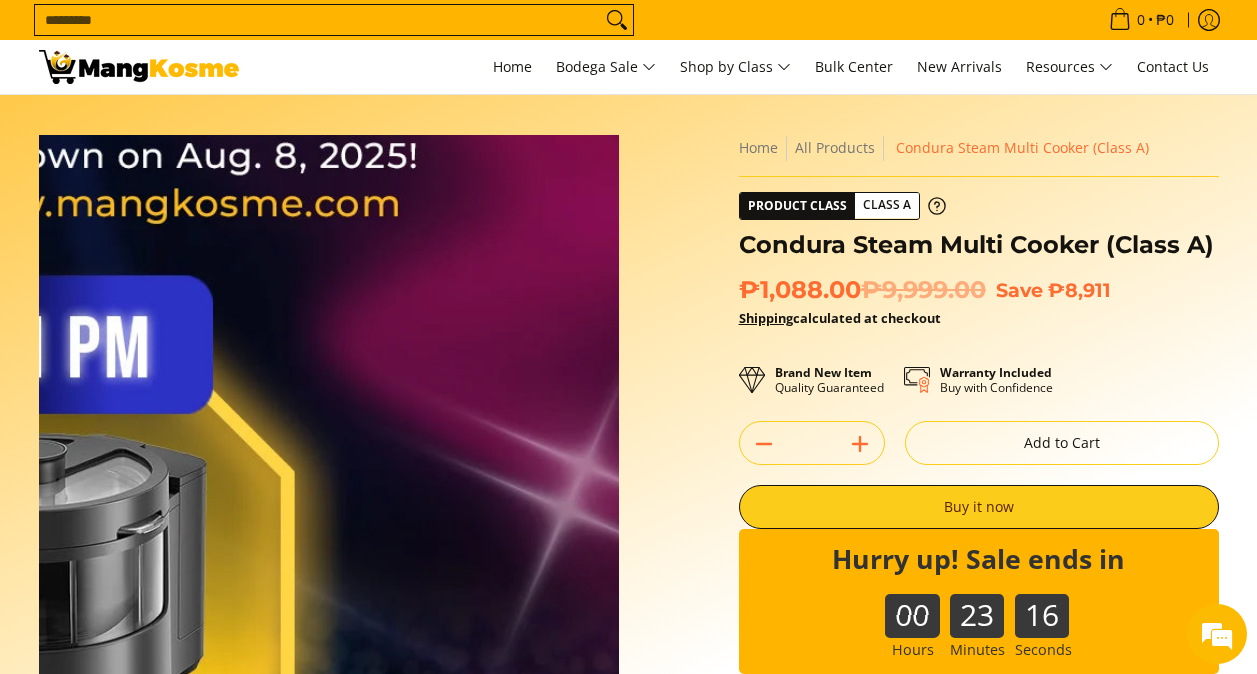 scroll, scrollTop: 0, scrollLeft: 0, axis: both 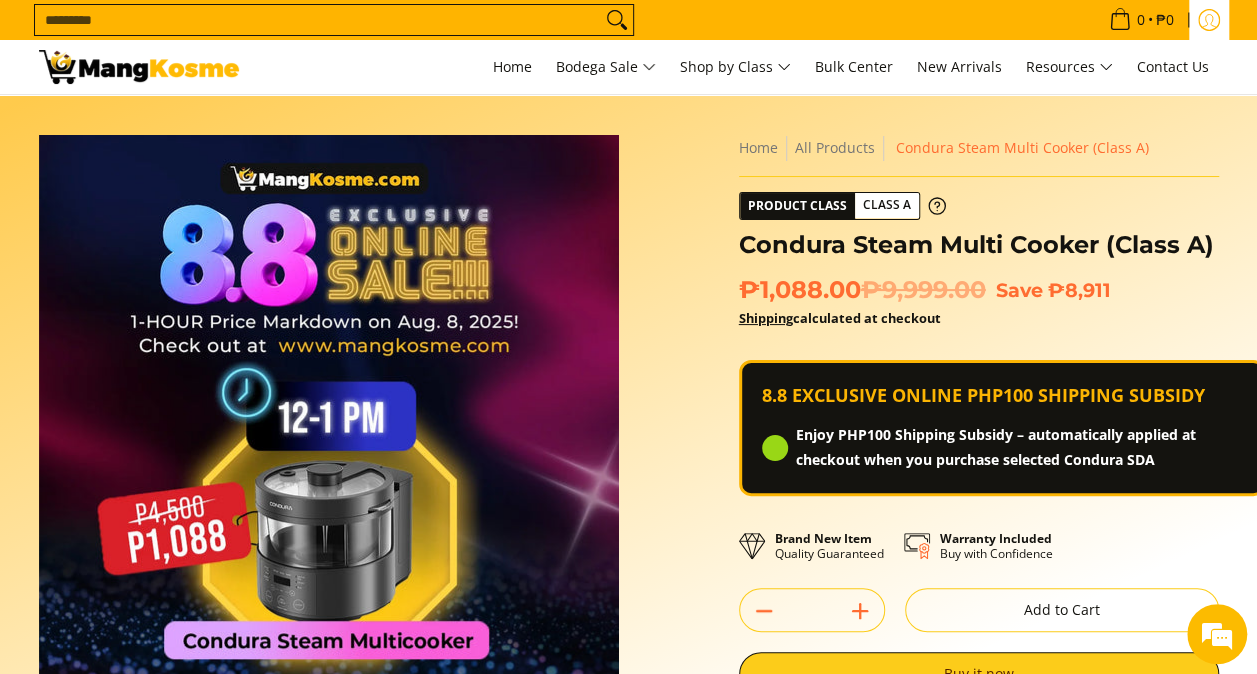 click 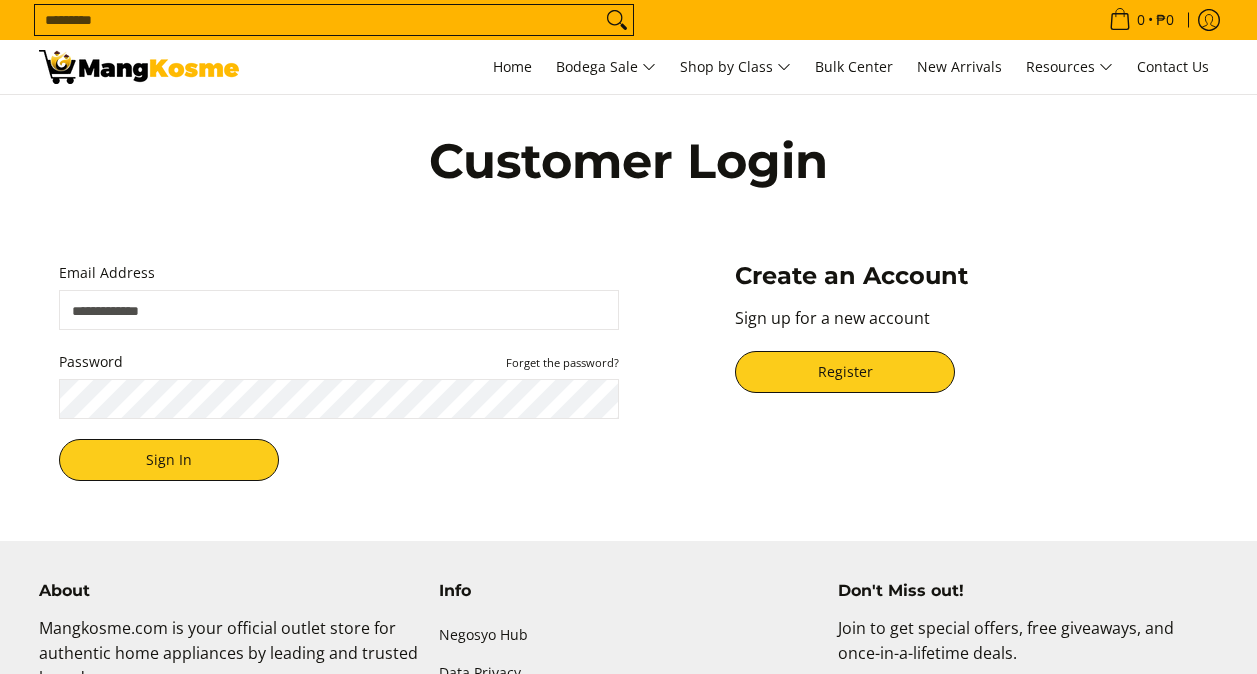 scroll, scrollTop: 0, scrollLeft: 0, axis: both 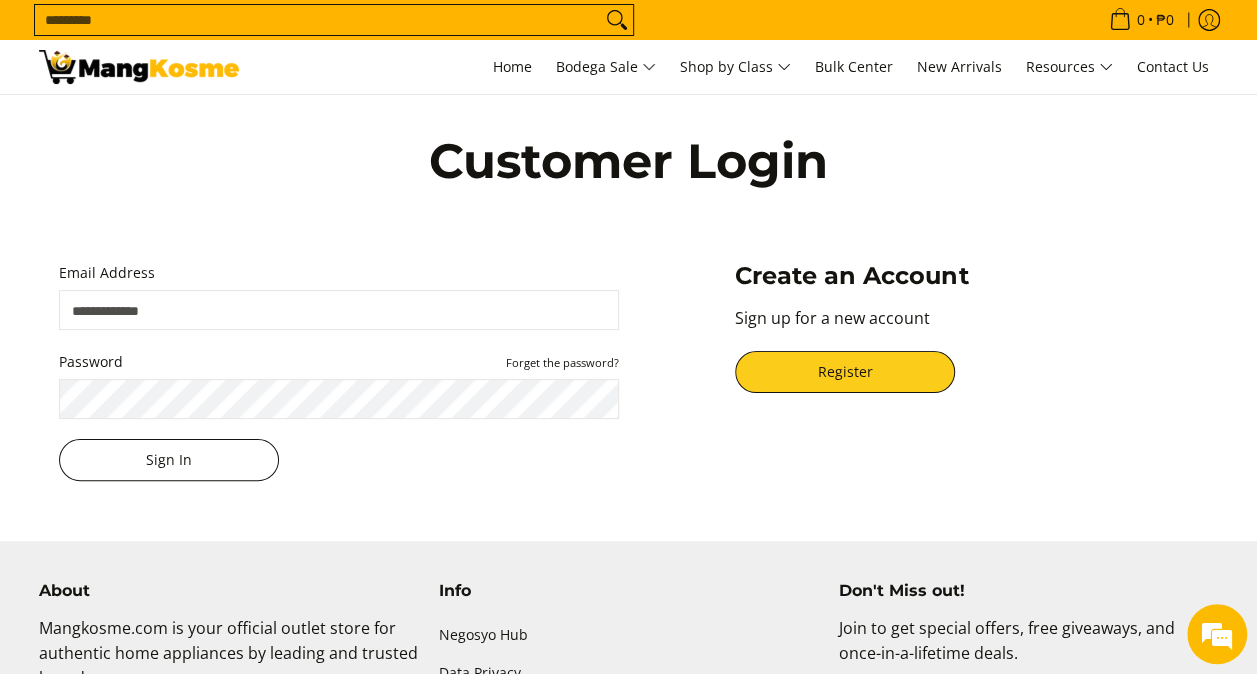 type on "**********" 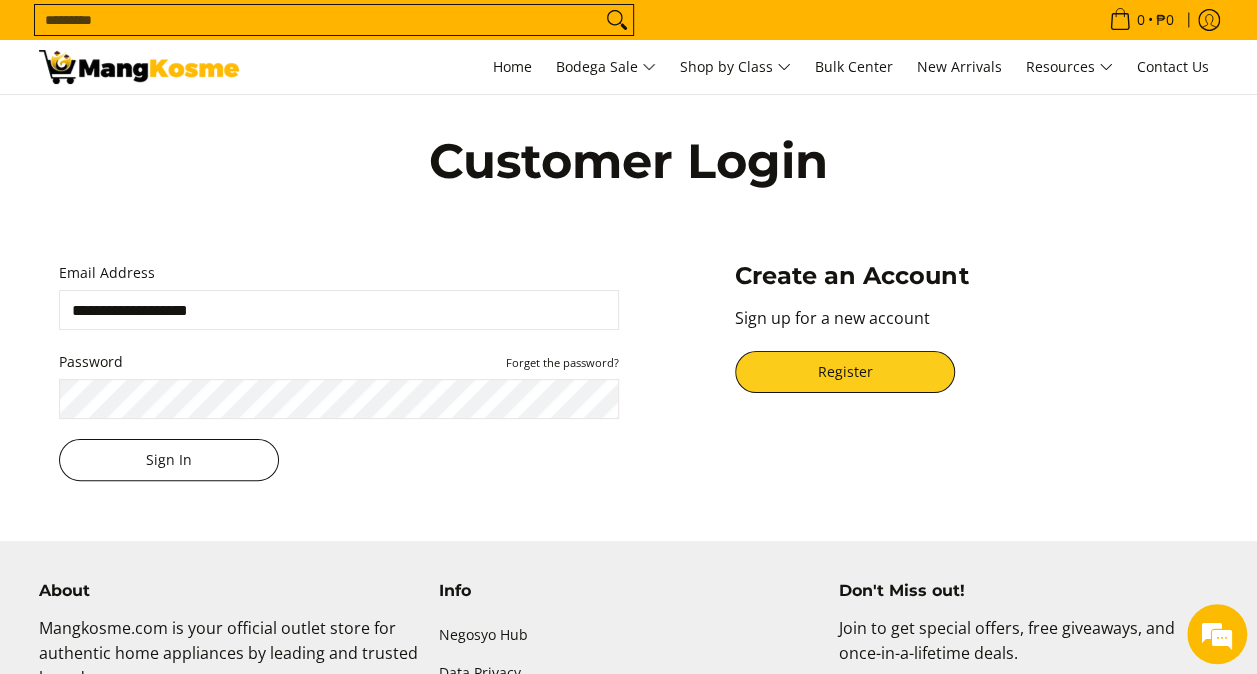 click on "Sign In" at bounding box center [169, 460] 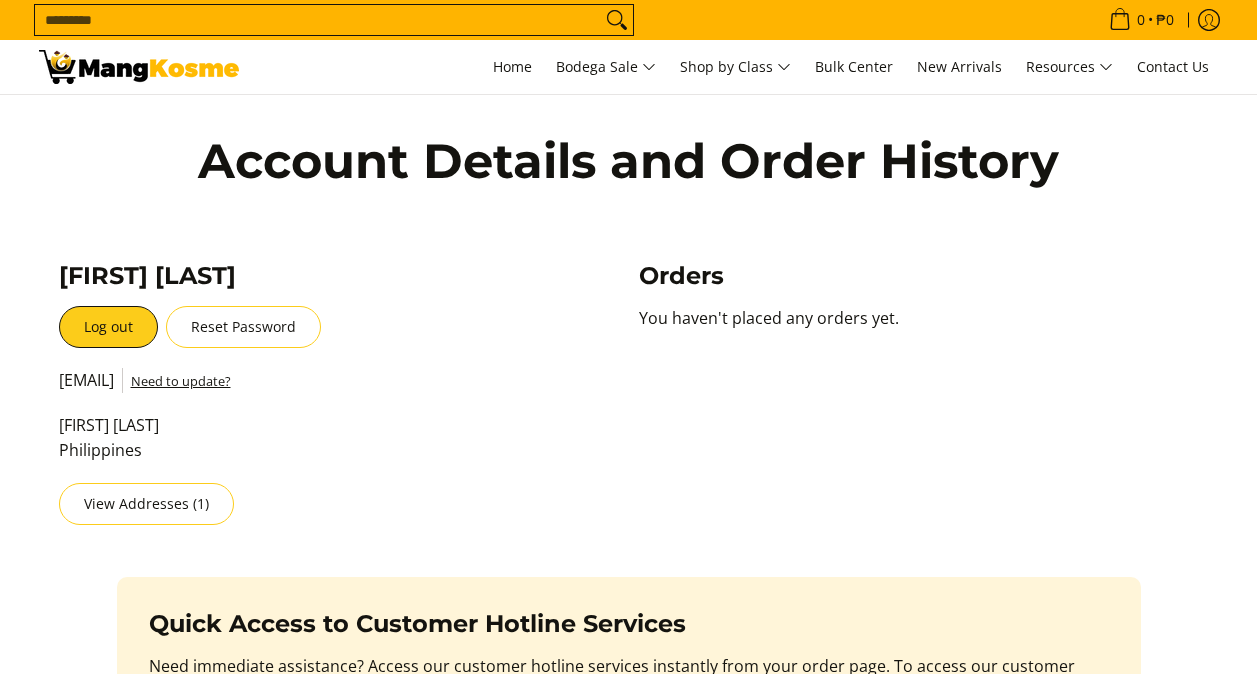 scroll, scrollTop: 0, scrollLeft: 0, axis: both 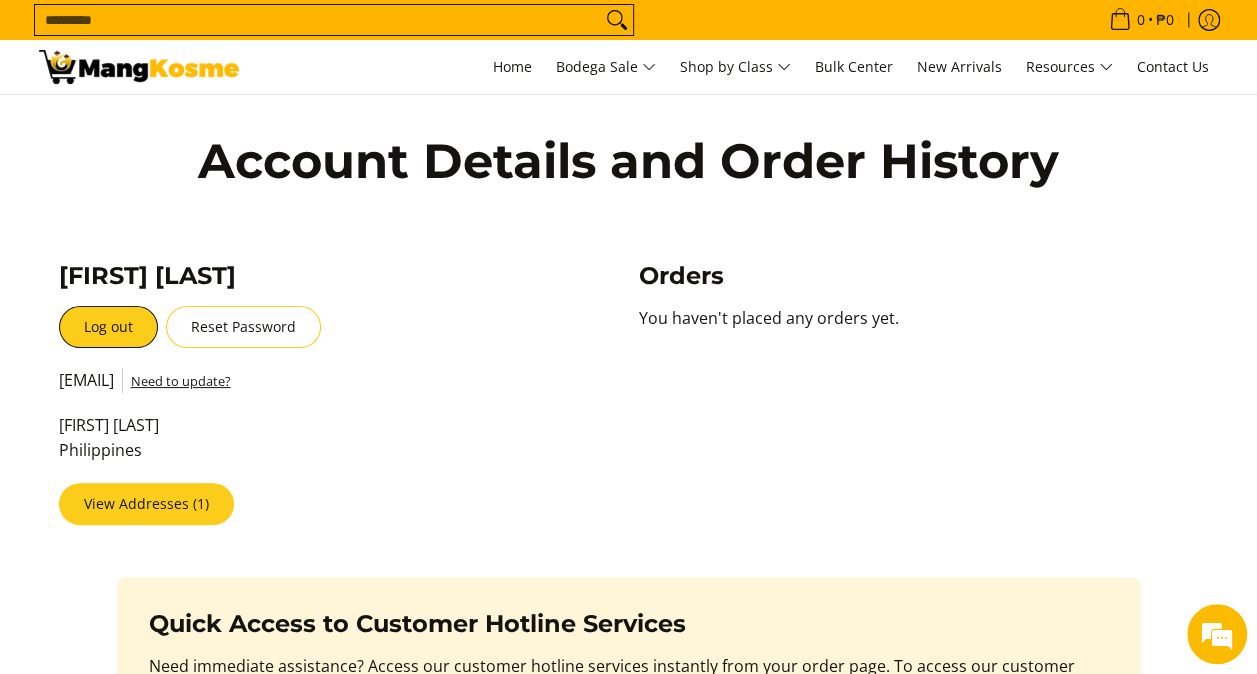 click on "View Addresses (1)" at bounding box center (146, 504) 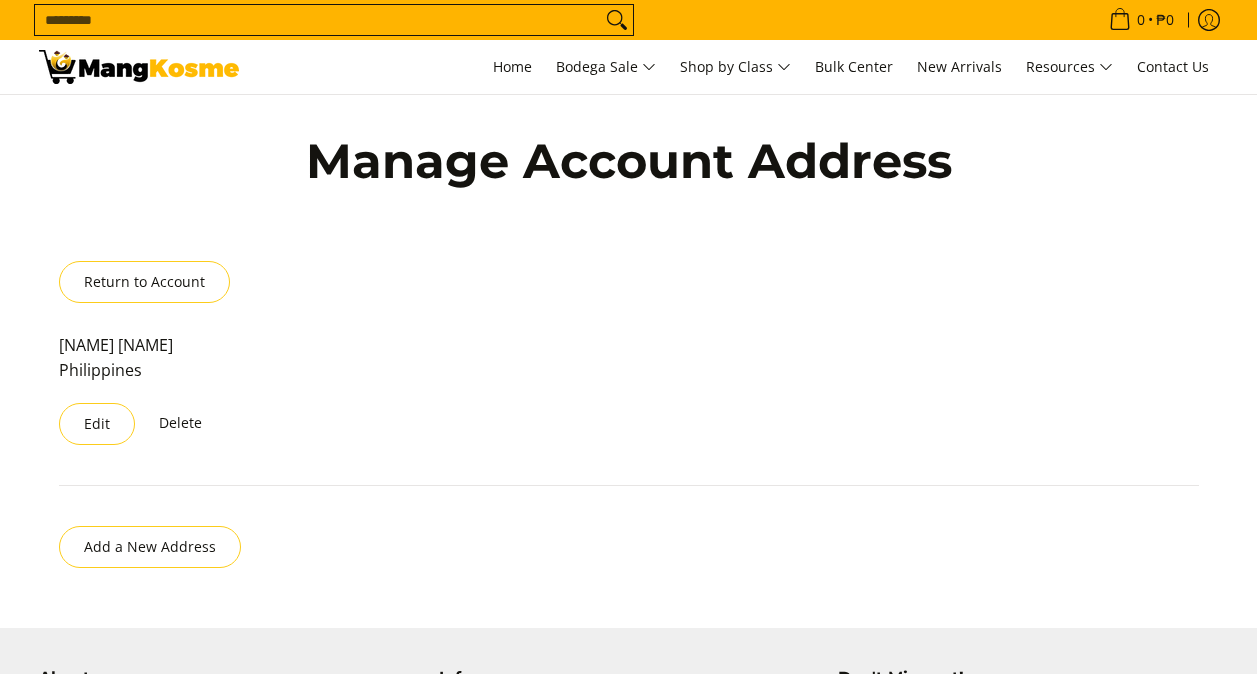 scroll, scrollTop: 0, scrollLeft: 0, axis: both 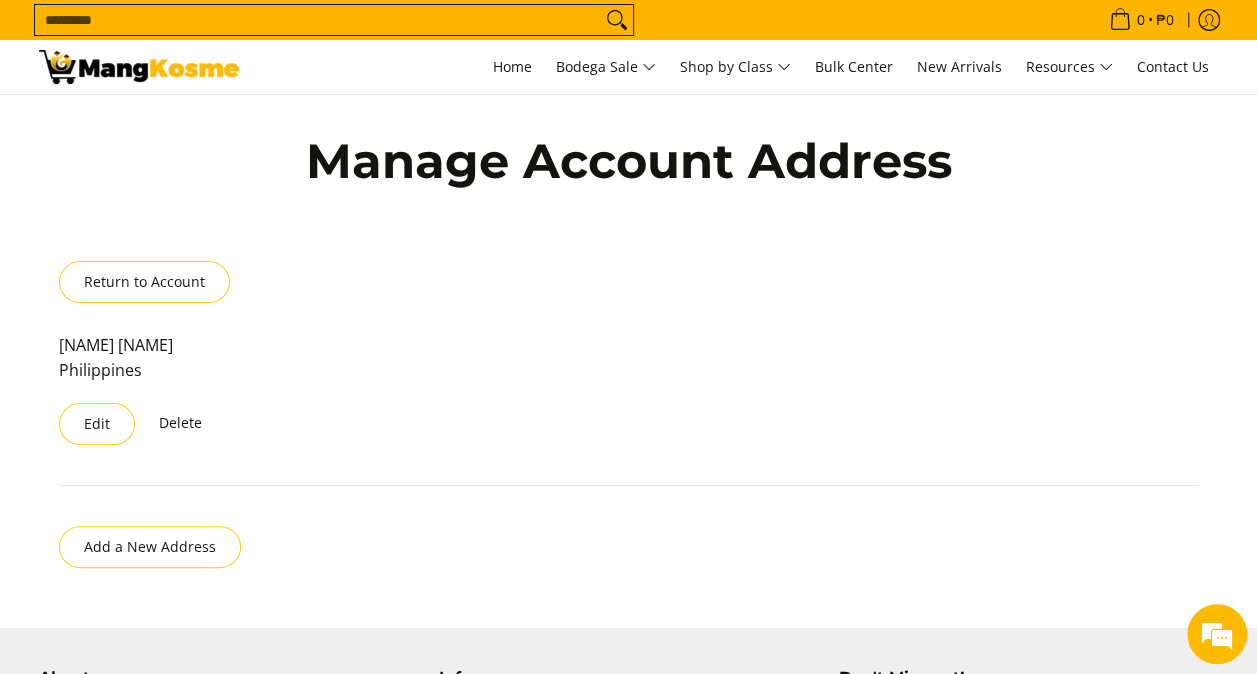 click at bounding box center [139, 67] 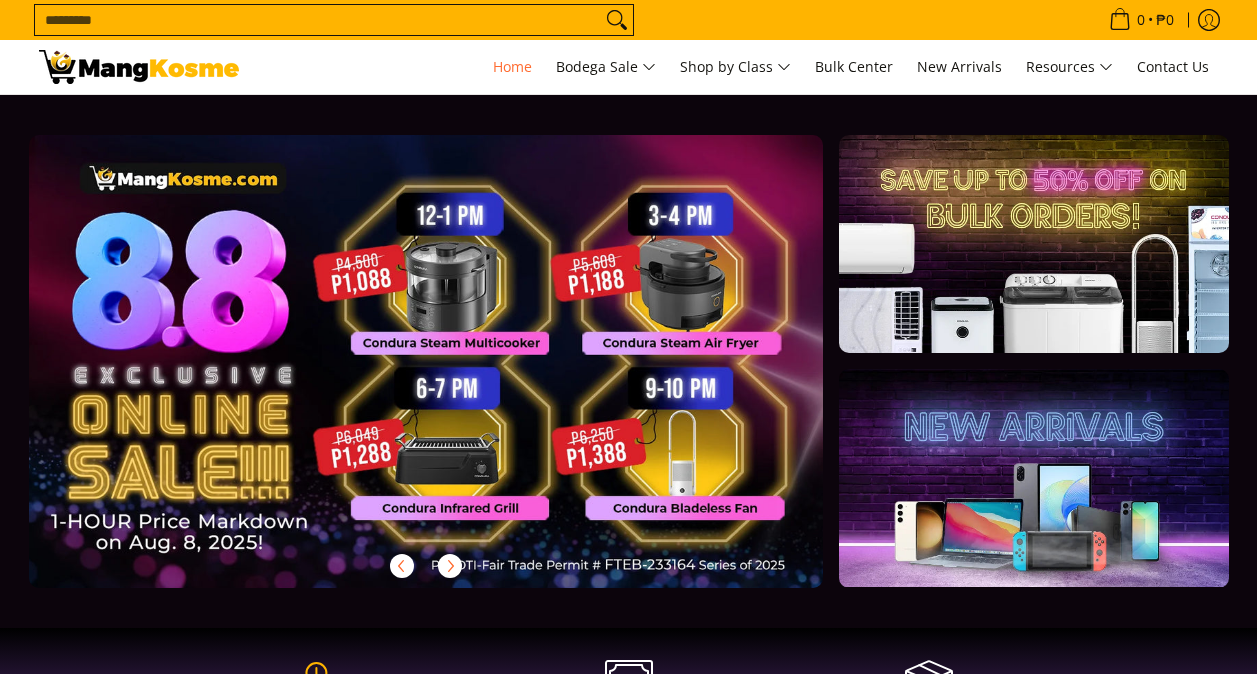 scroll, scrollTop: 0, scrollLeft: 0, axis: both 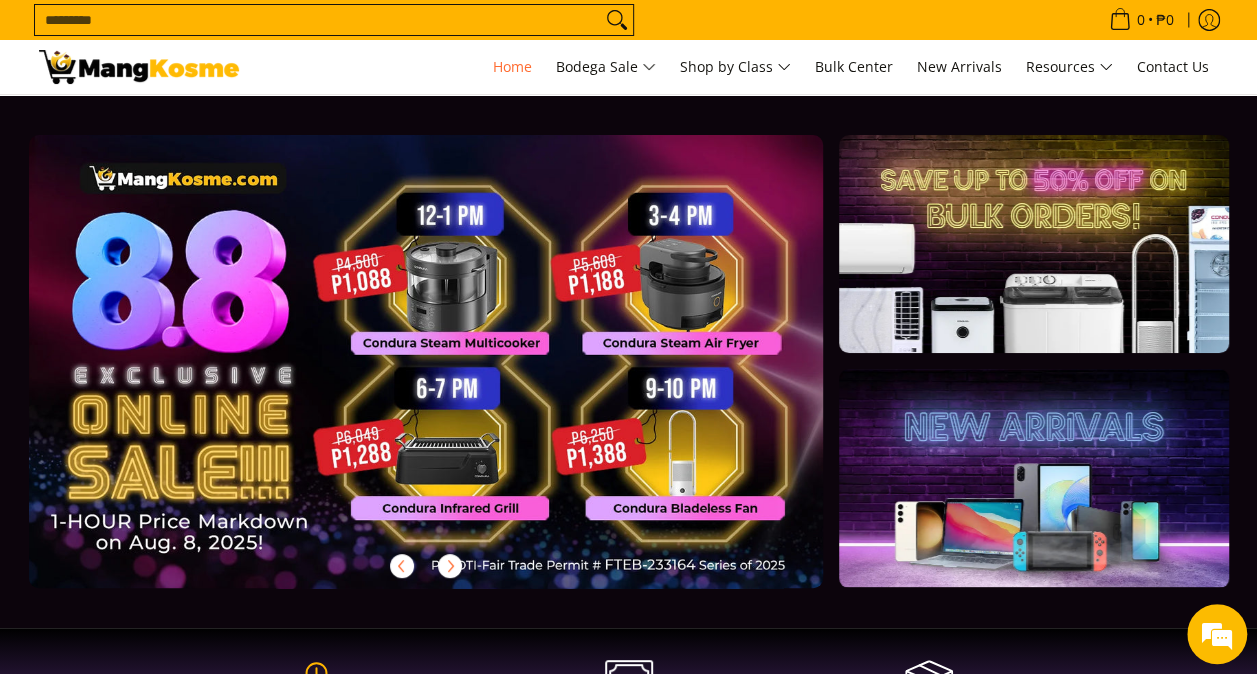 click at bounding box center (458, 377) 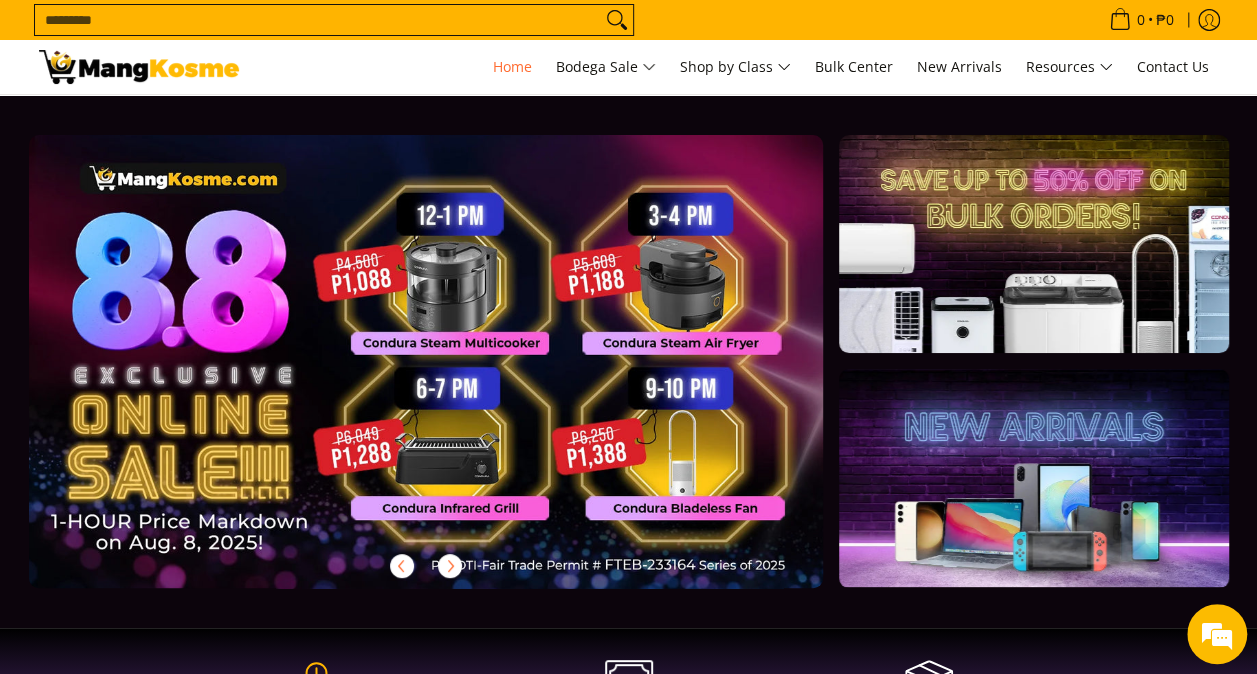 click at bounding box center (458, 377) 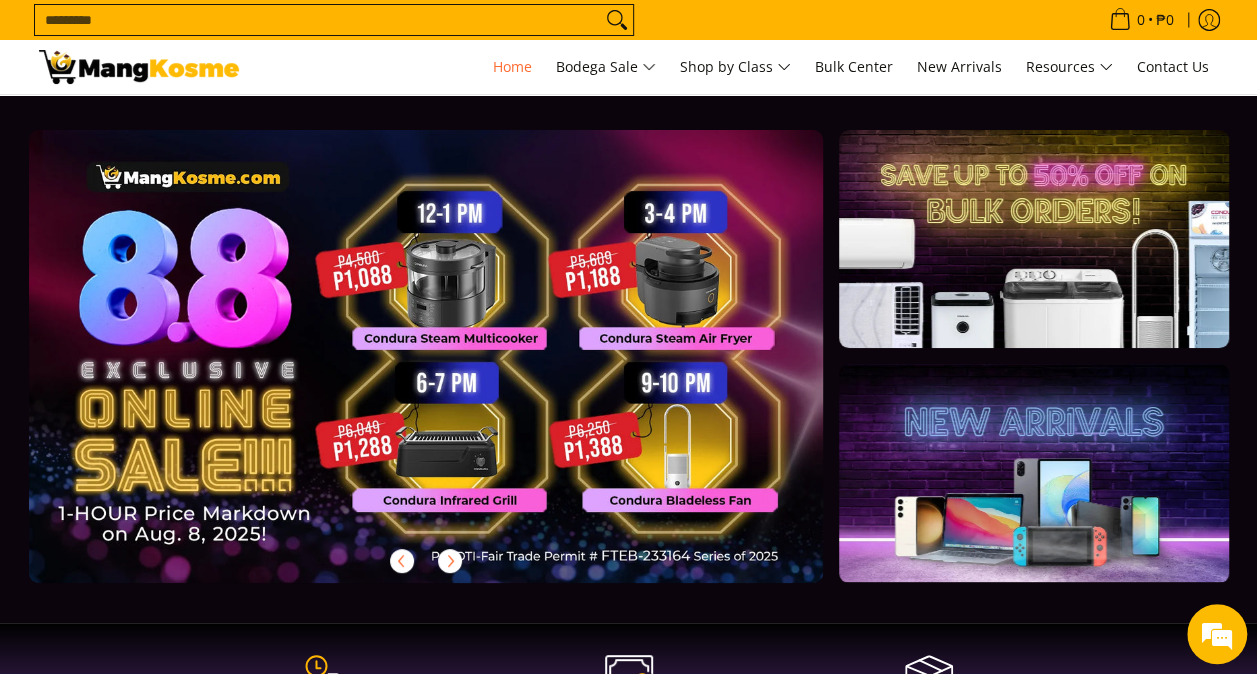 scroll, scrollTop: 0, scrollLeft: 0, axis: both 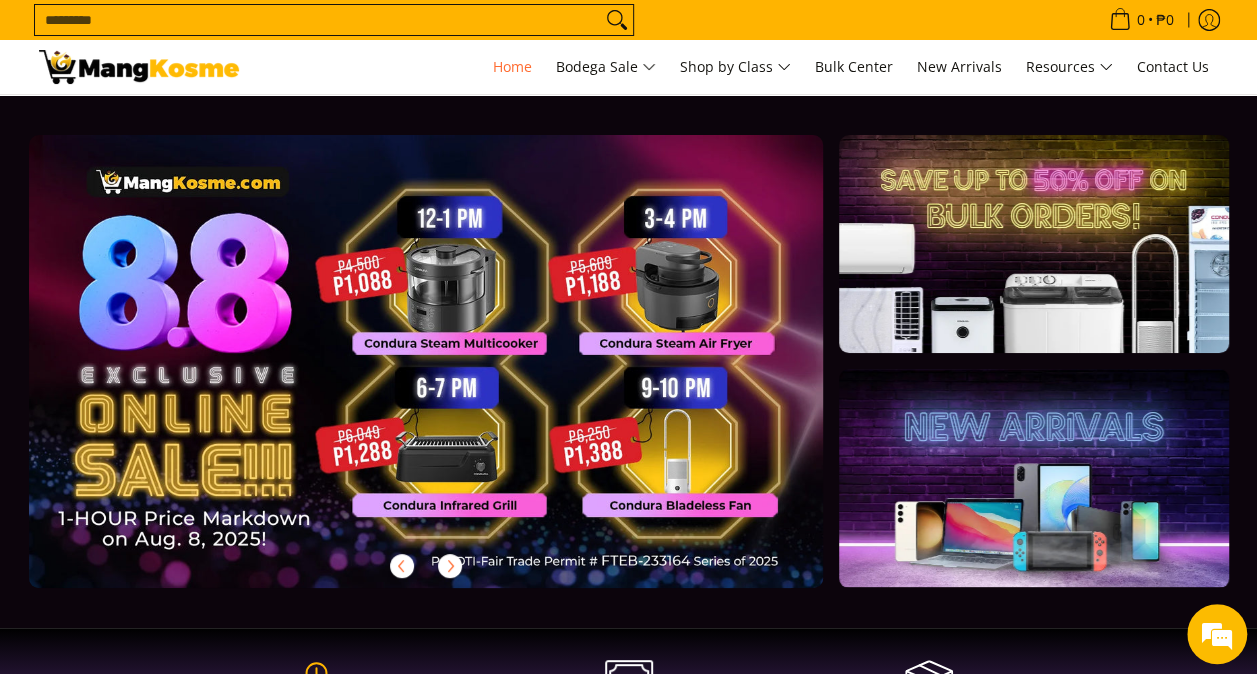 click at bounding box center (139, 67) 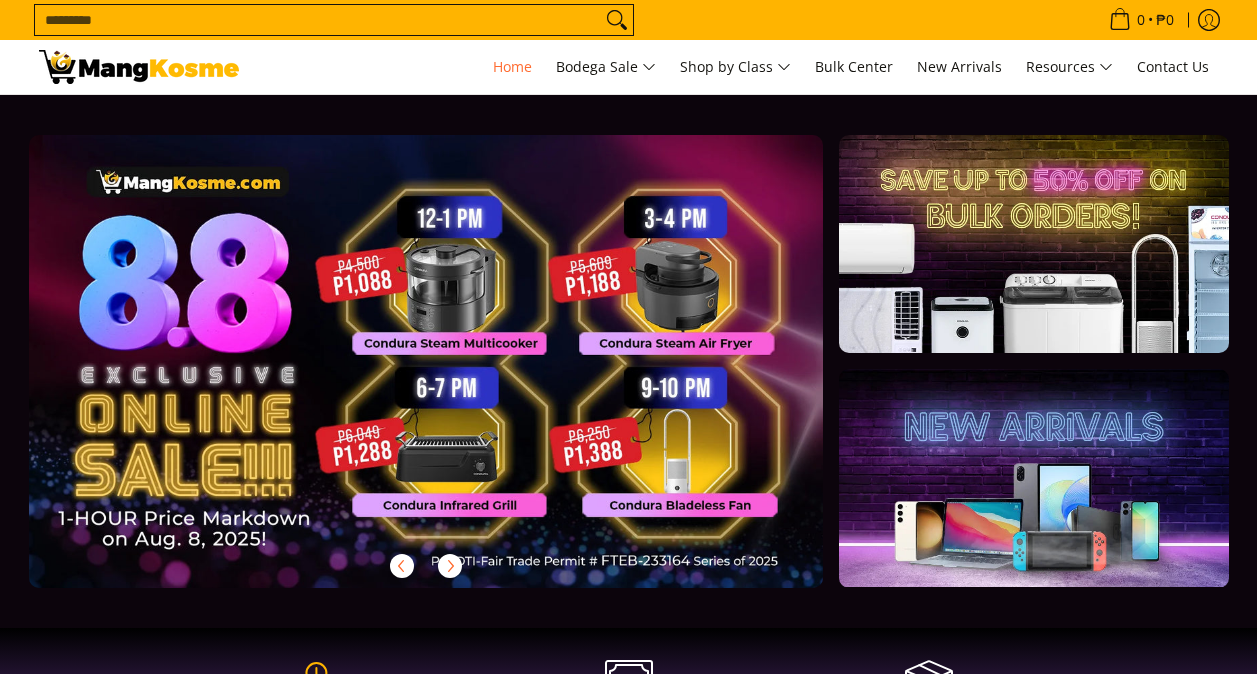 scroll, scrollTop: 0, scrollLeft: 0, axis: both 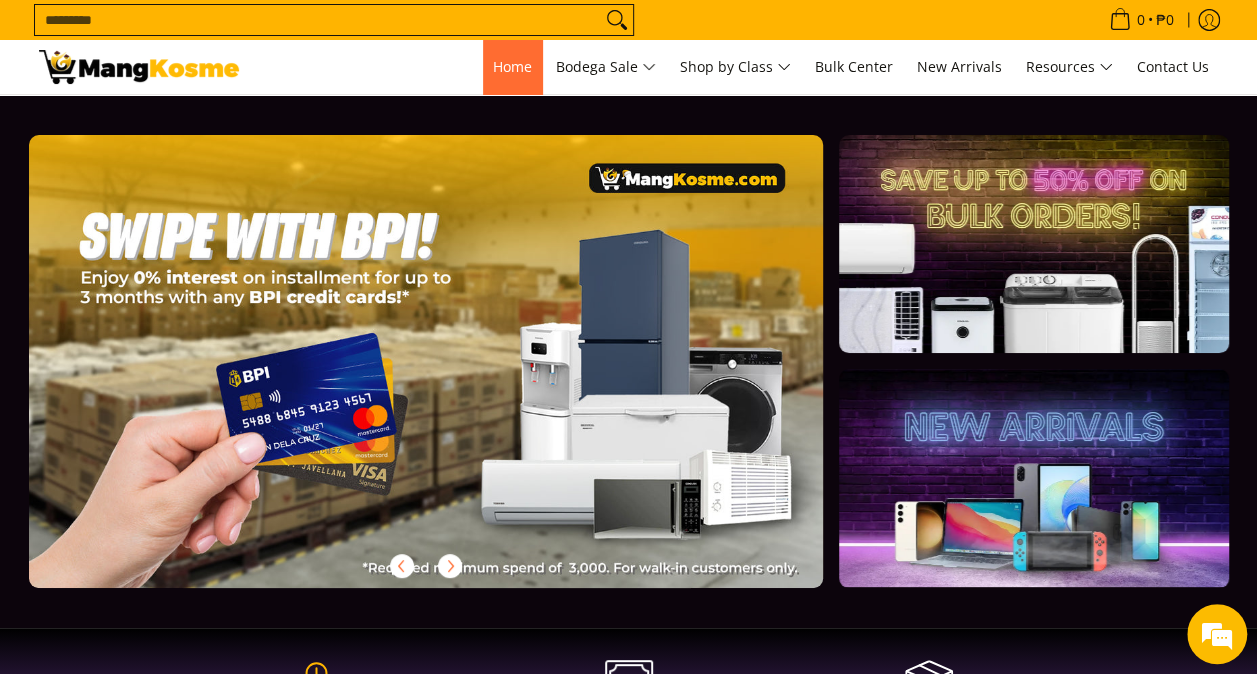 click on "Home" at bounding box center (512, 66) 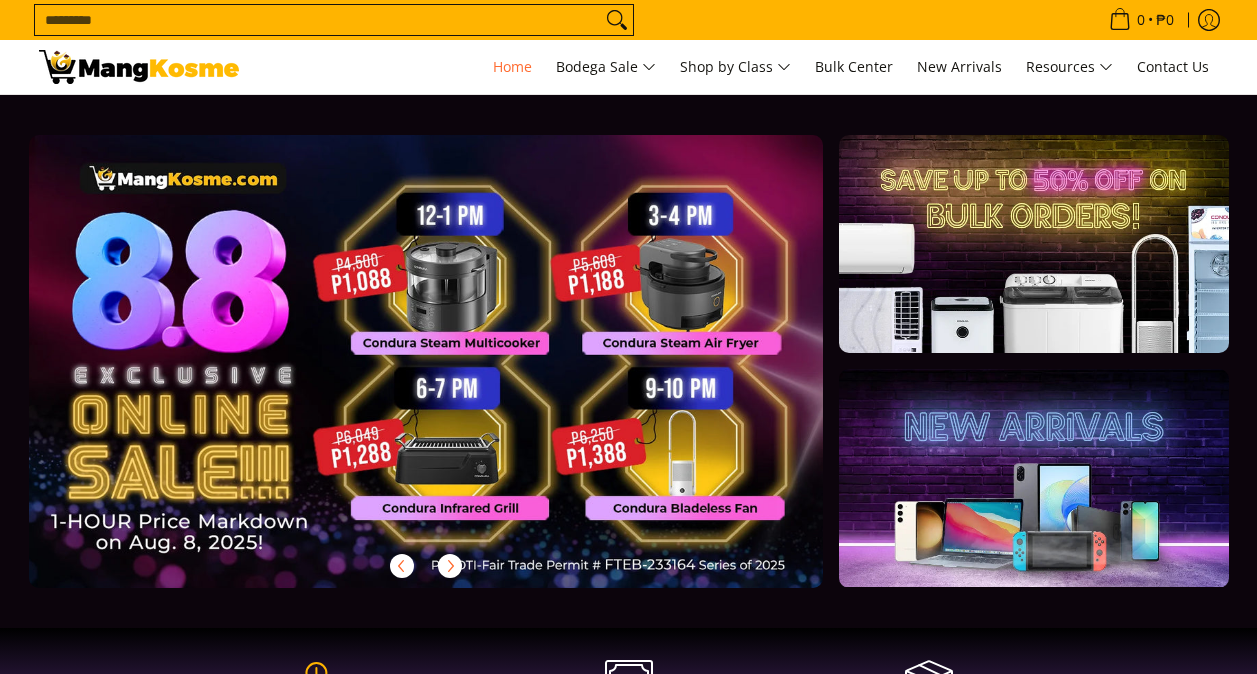 scroll, scrollTop: 0, scrollLeft: 0, axis: both 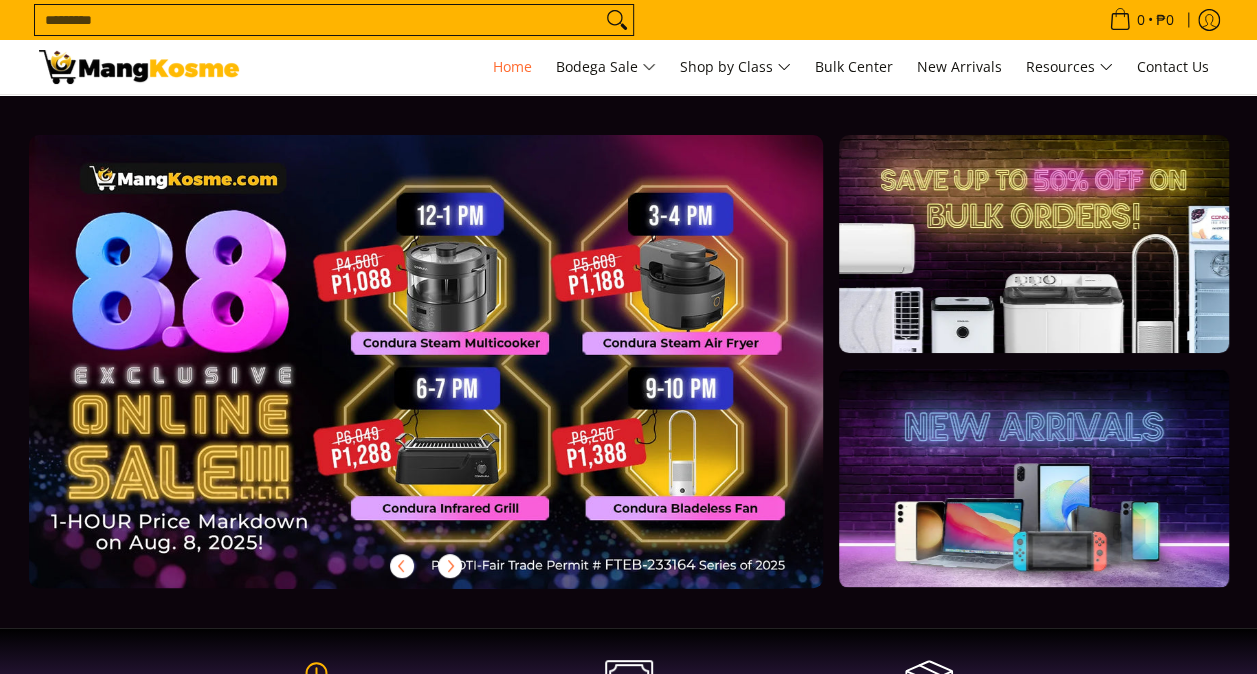 click at bounding box center [458, 377] 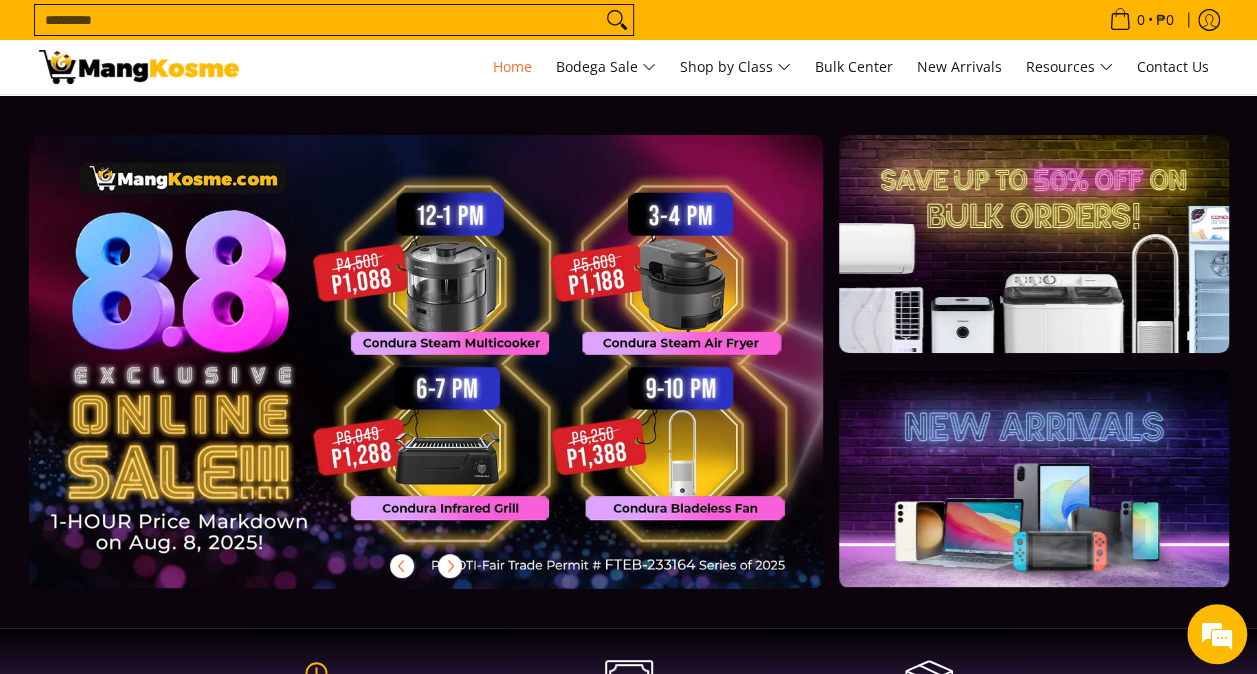 click at bounding box center [458, 377] 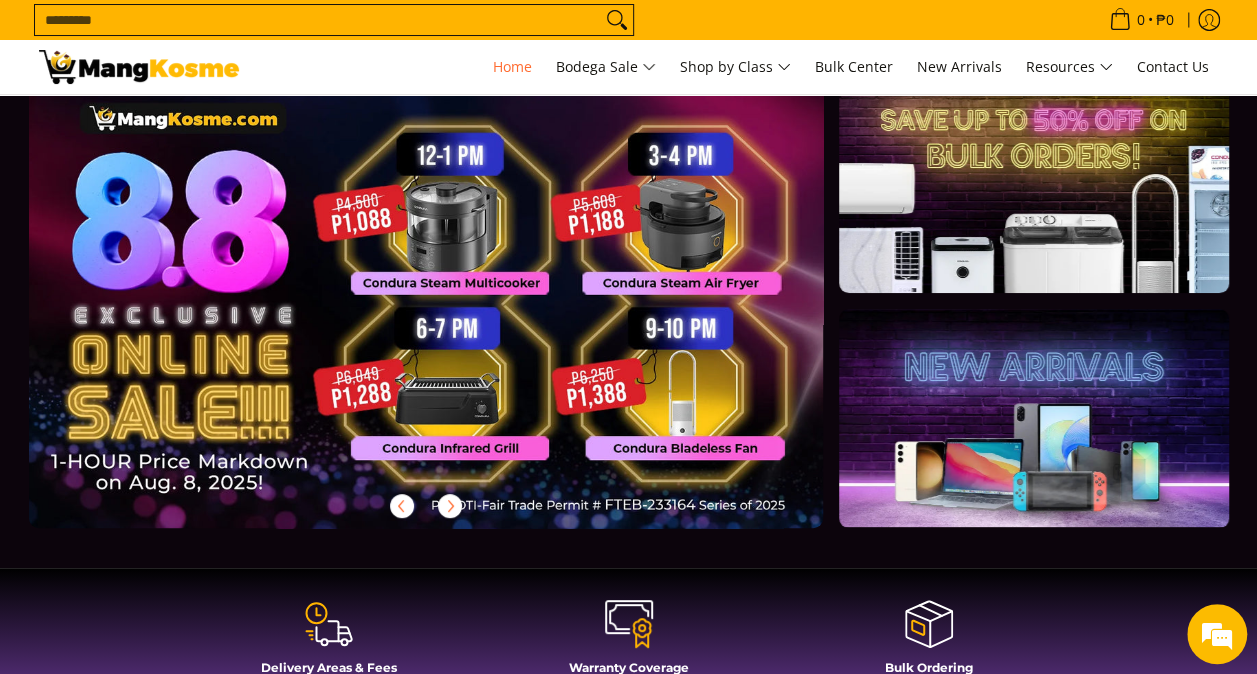 scroll, scrollTop: 100, scrollLeft: 0, axis: vertical 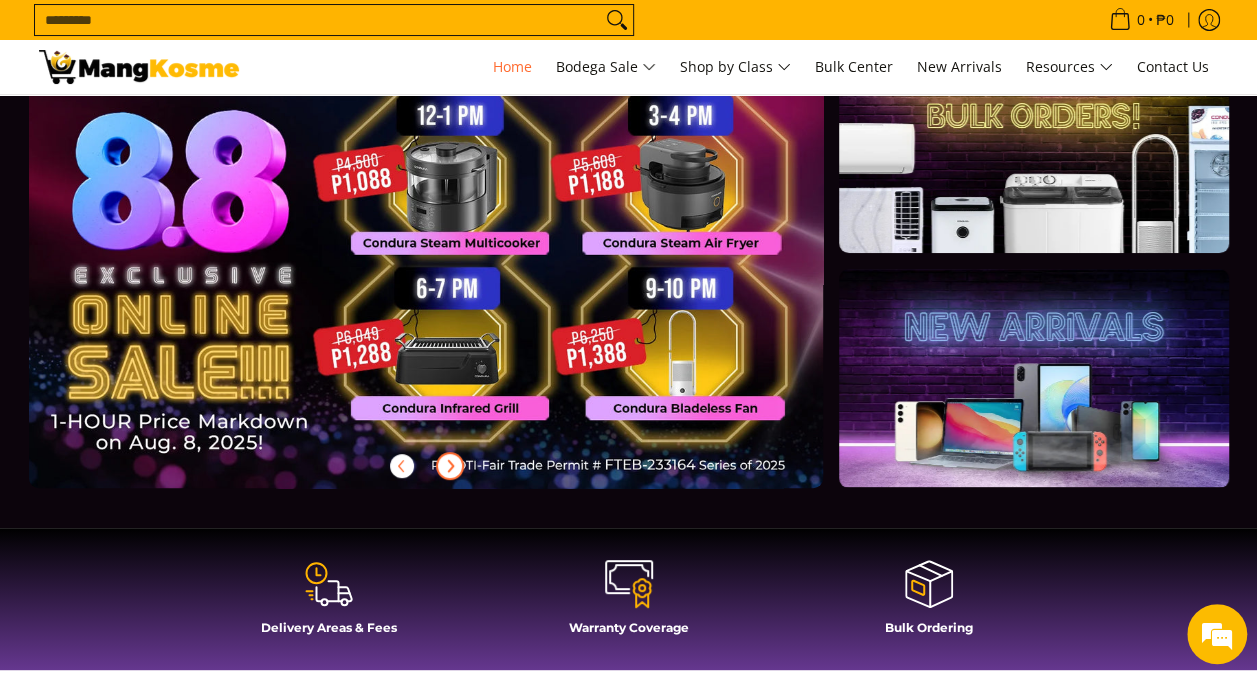 click 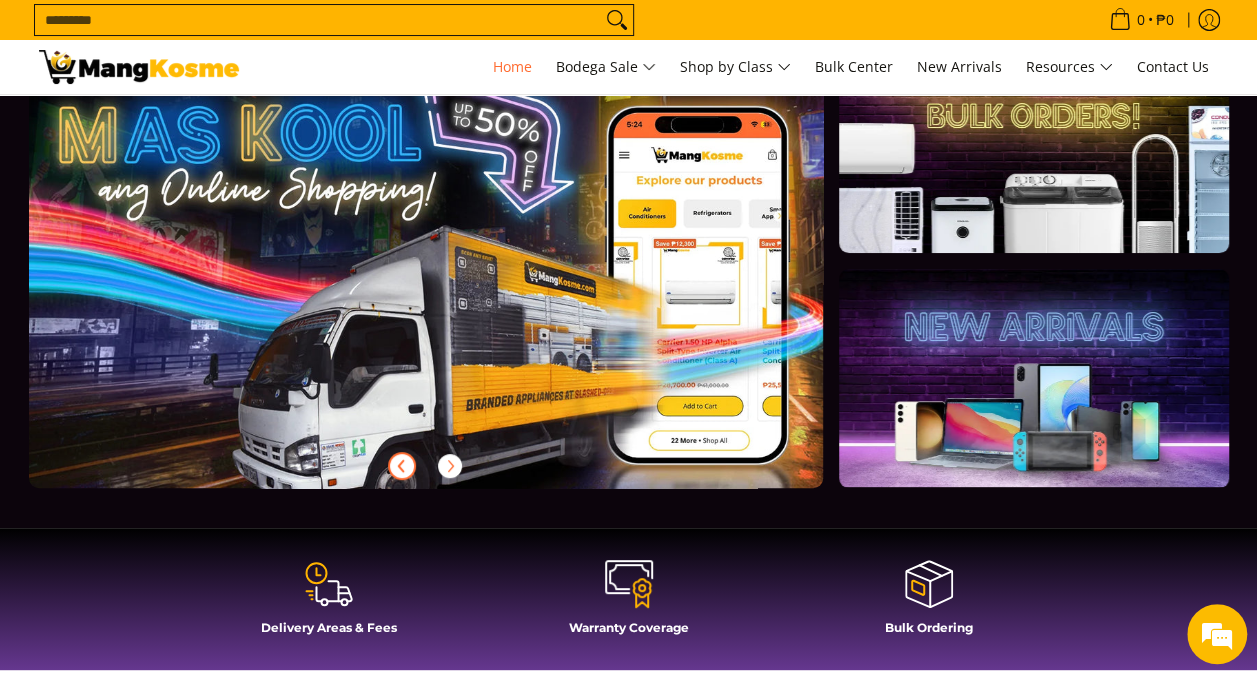 click at bounding box center (402, 466) 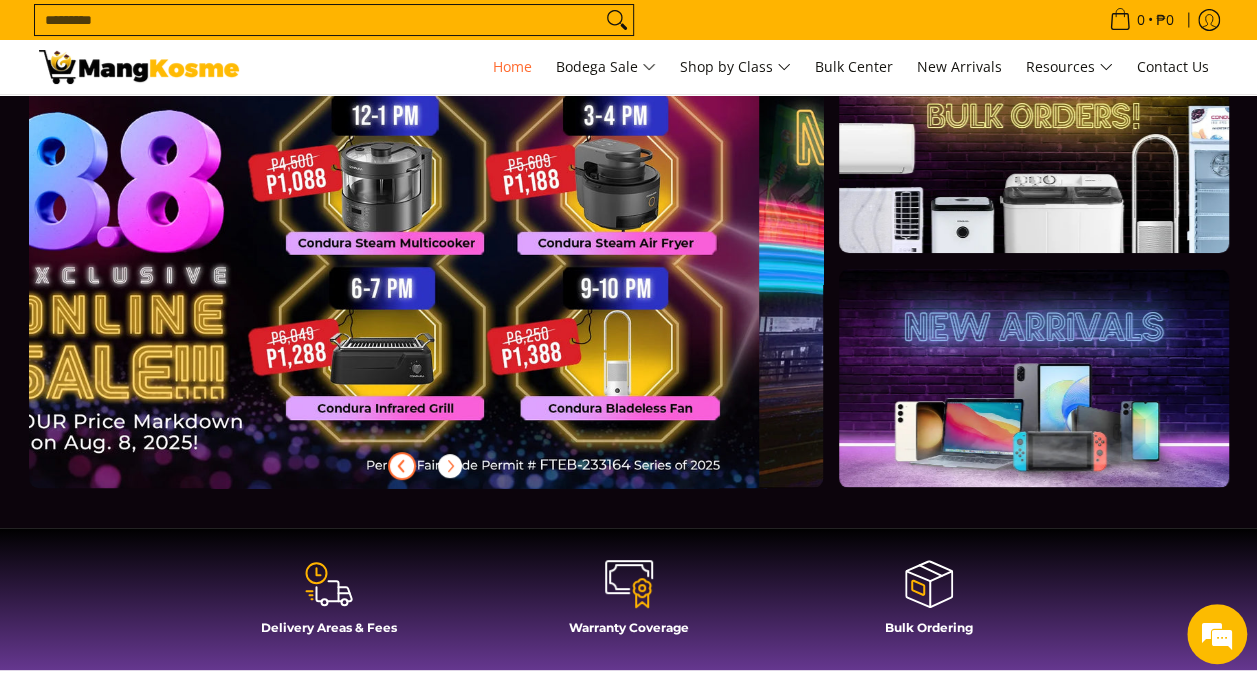 scroll, scrollTop: 0, scrollLeft: 0, axis: both 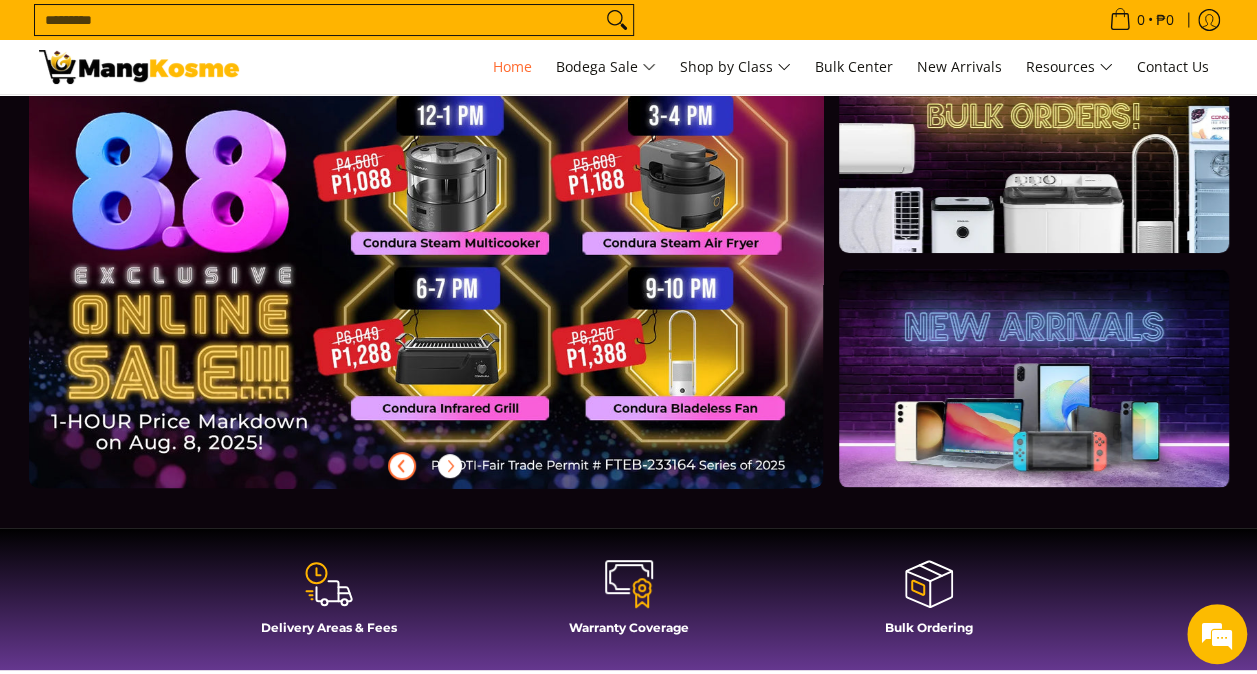 click at bounding box center (458, 277) 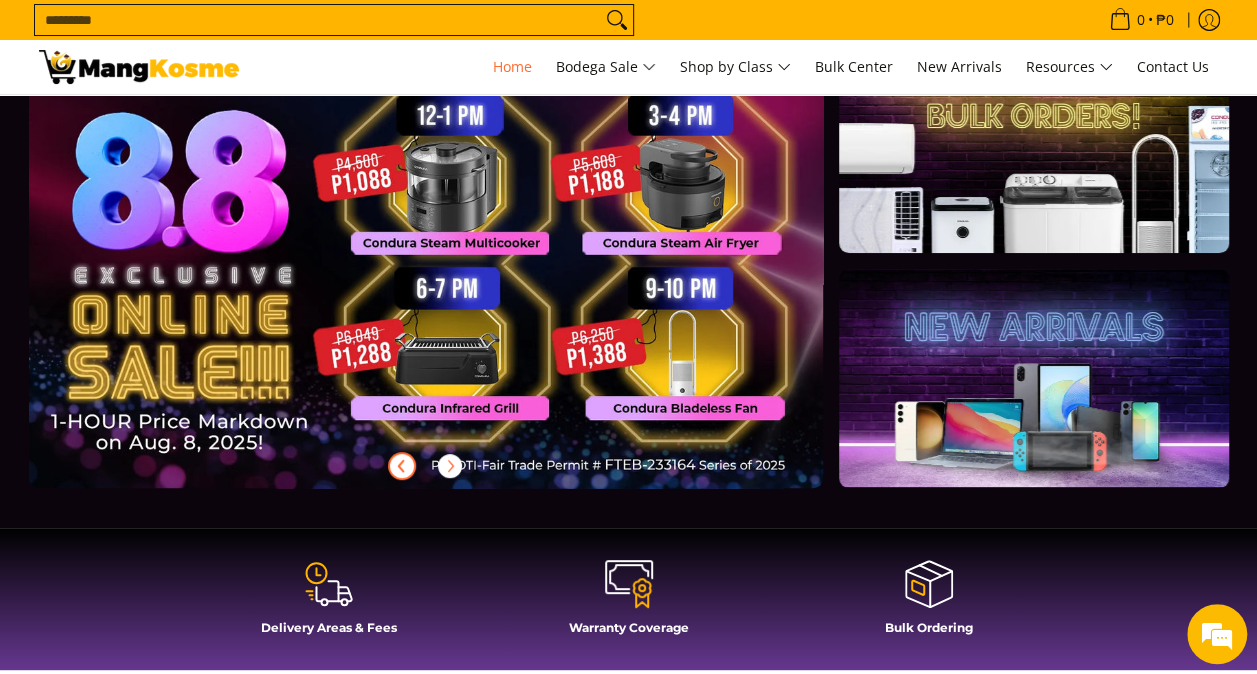 scroll, scrollTop: 0, scrollLeft: 0, axis: both 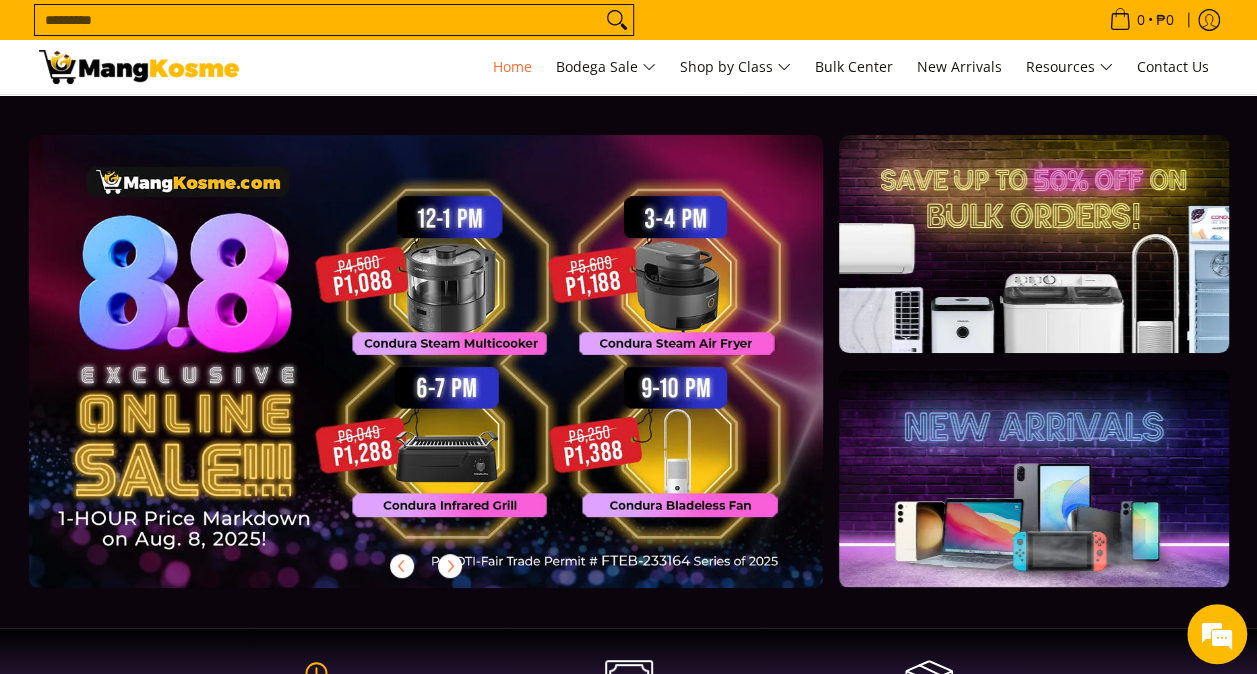 click on "Search..." at bounding box center (318, 20) 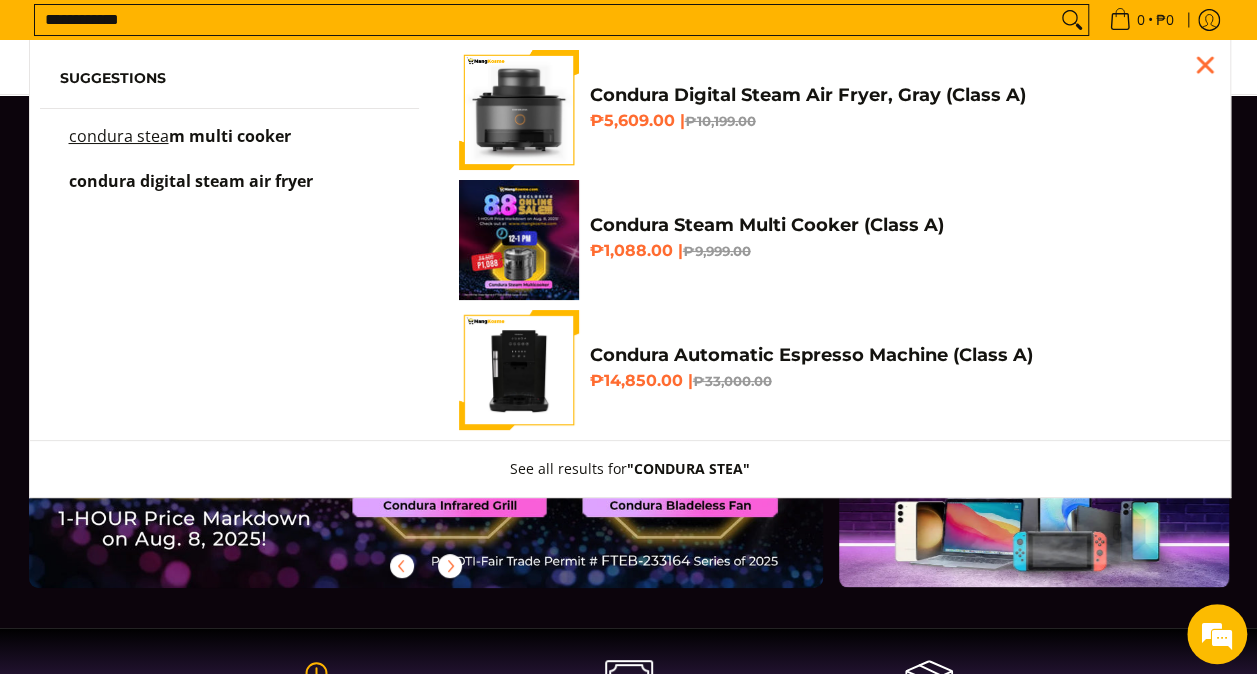 type on "**********" 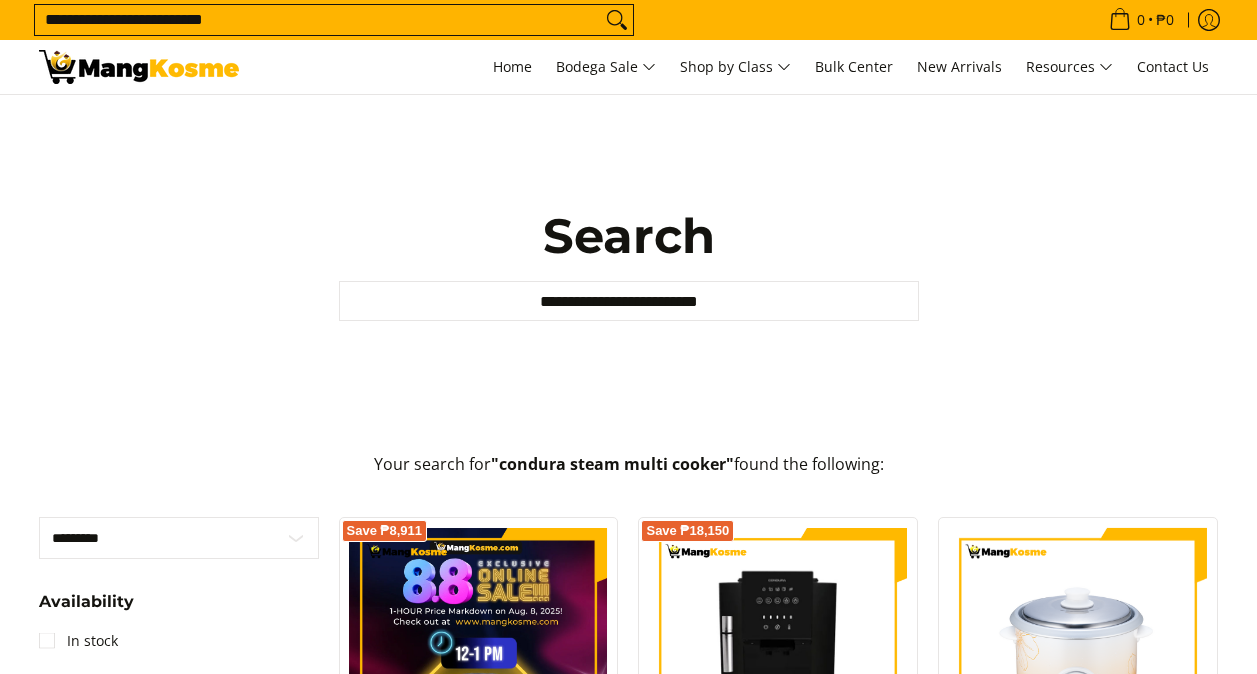 scroll, scrollTop: 0, scrollLeft: 0, axis: both 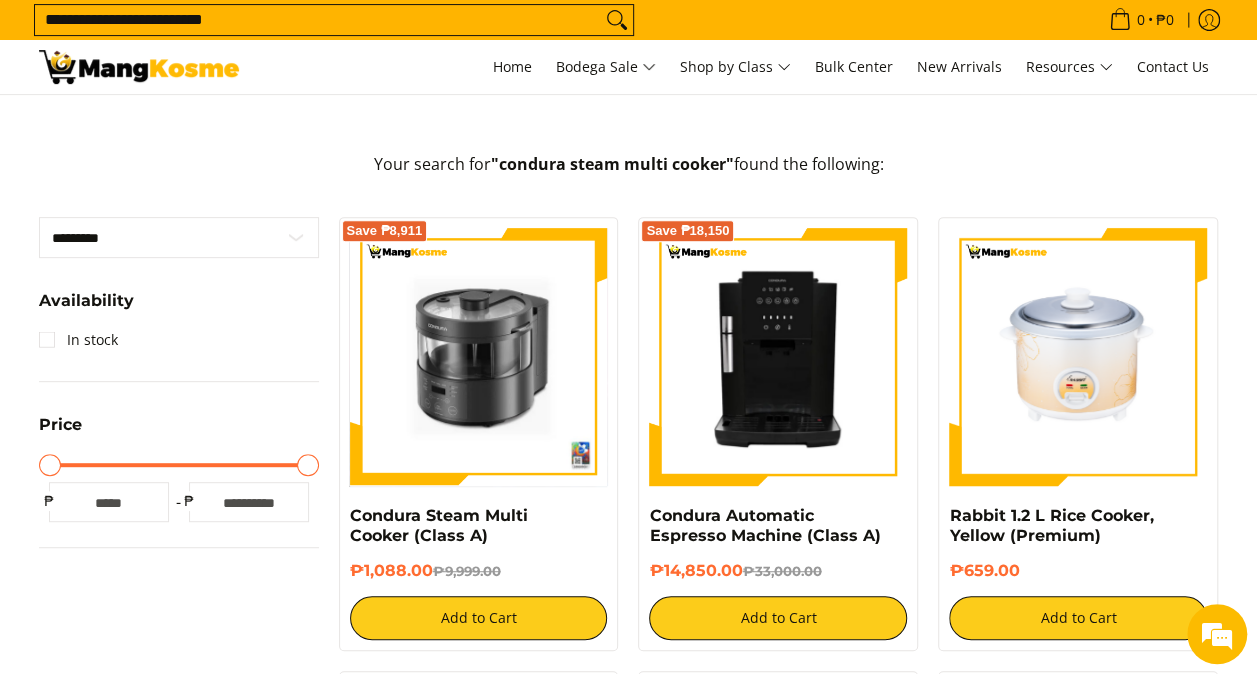 click at bounding box center [479, 357] 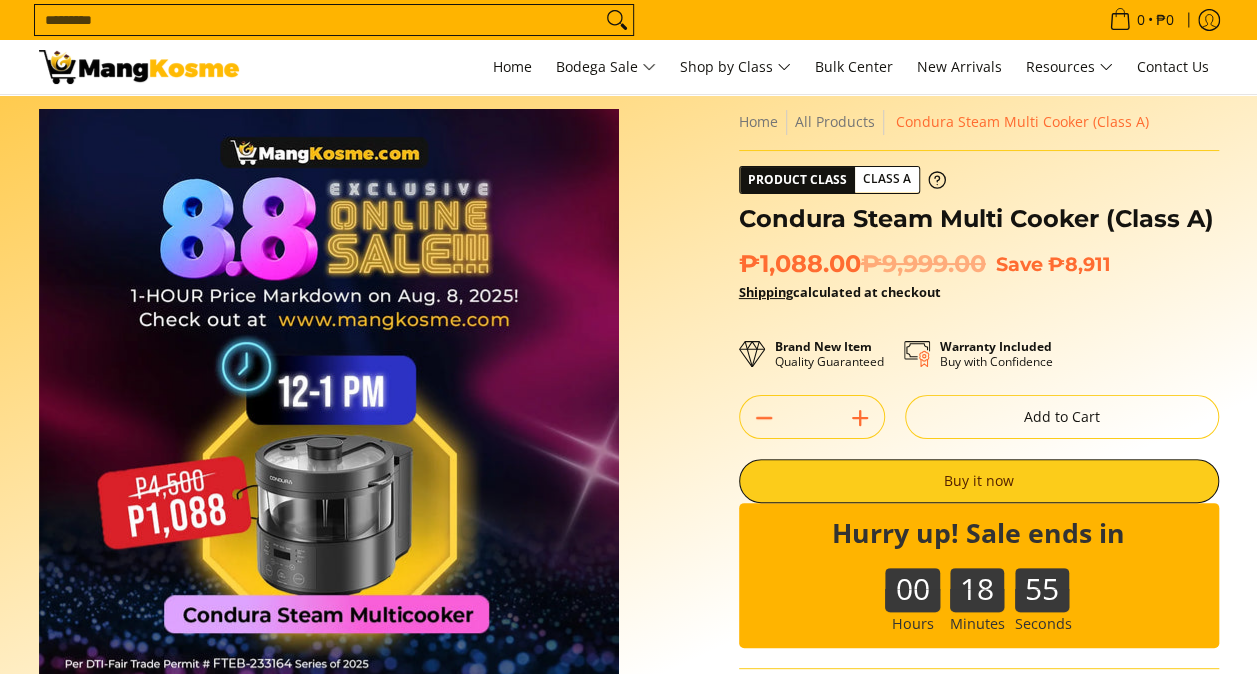 scroll, scrollTop: 0, scrollLeft: 0, axis: both 